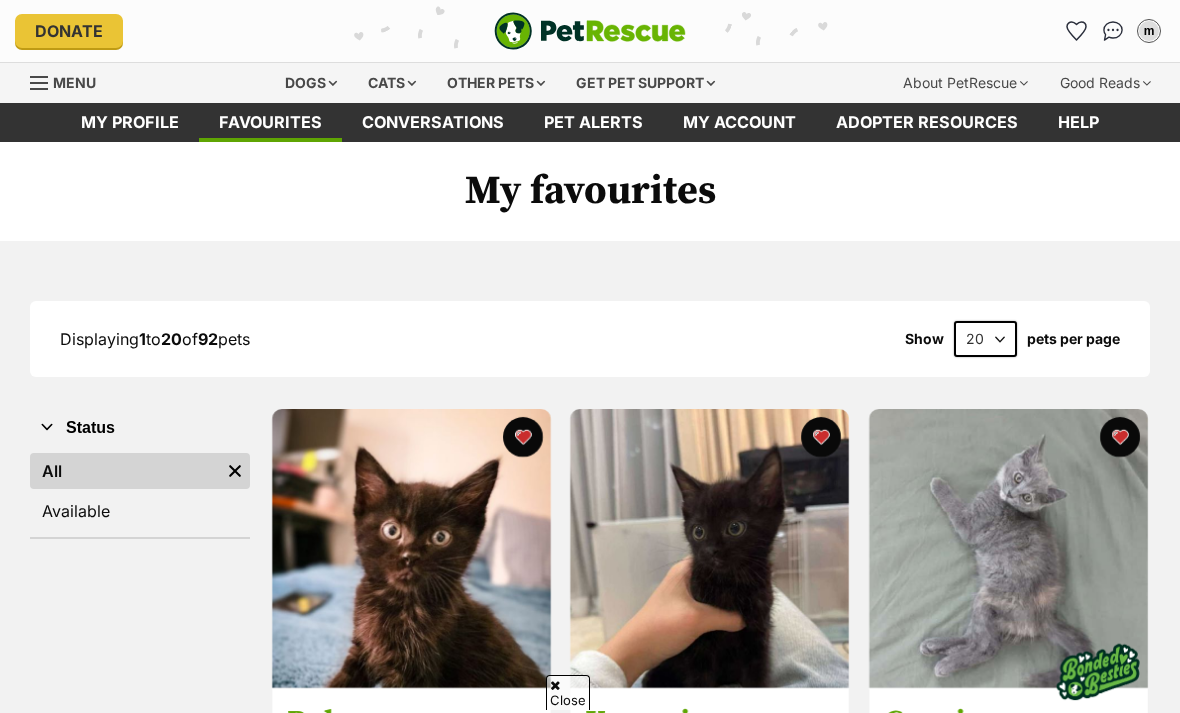 scroll, scrollTop: 107, scrollLeft: 0, axis: vertical 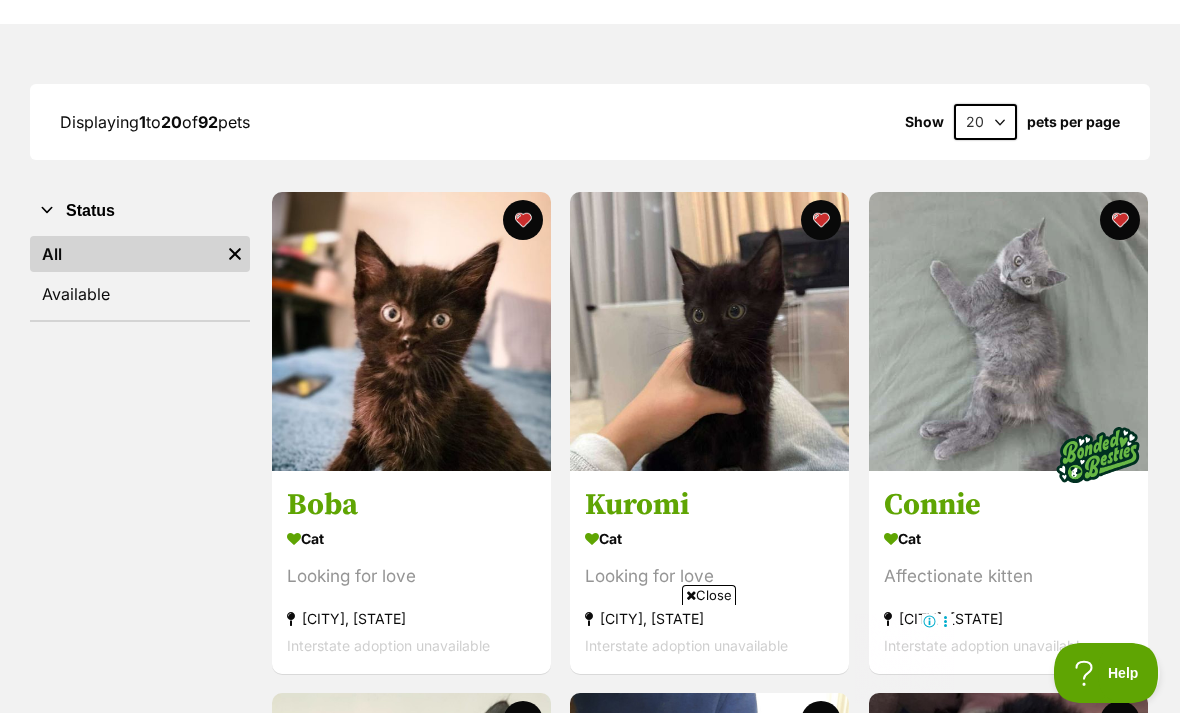 click at bounding box center (1008, 331) 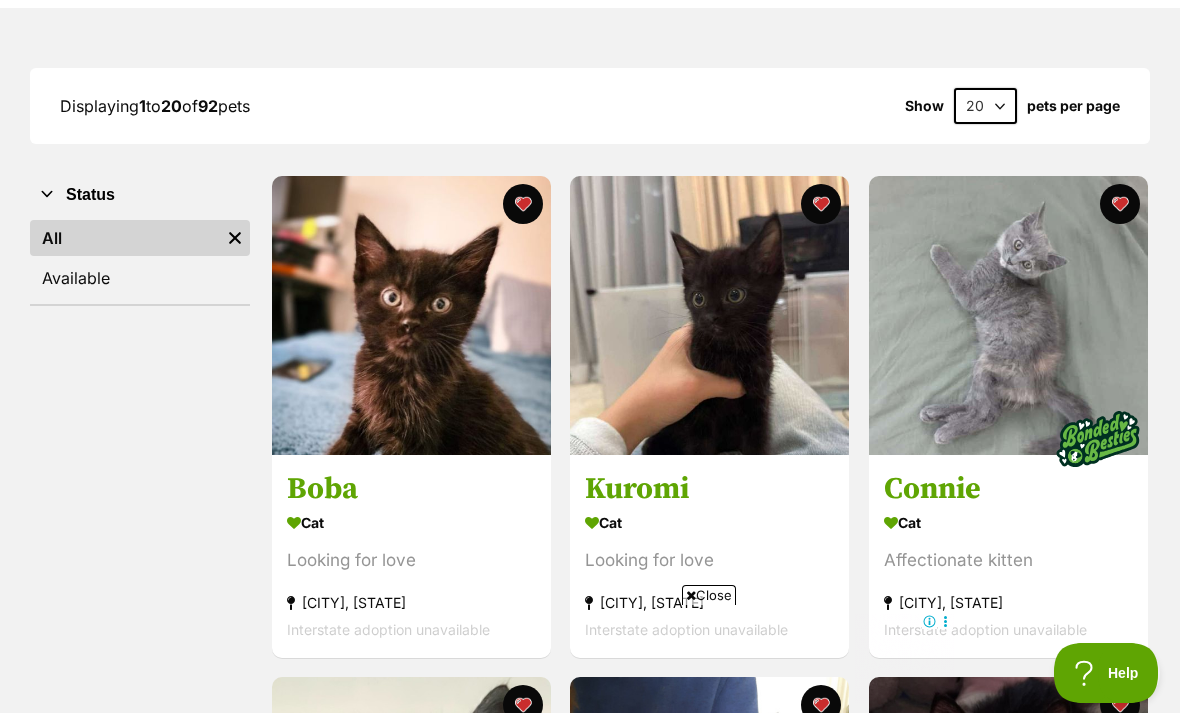 scroll, scrollTop: 230, scrollLeft: 0, axis: vertical 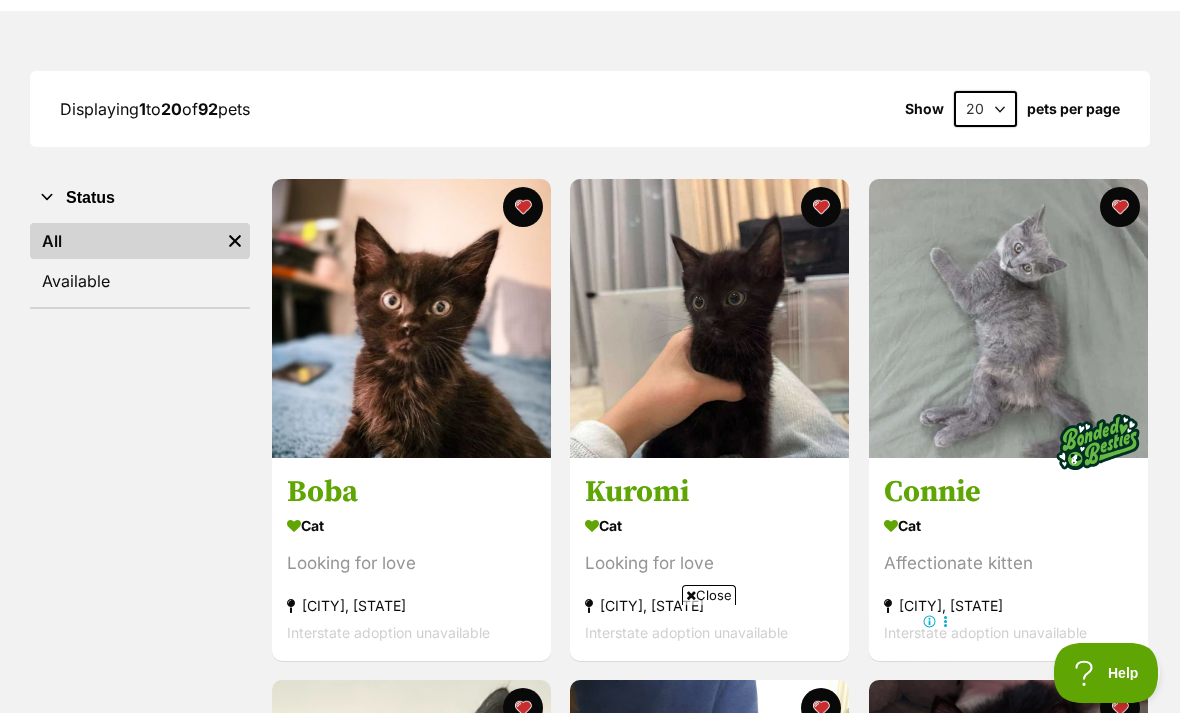 click at bounding box center (709, 318) 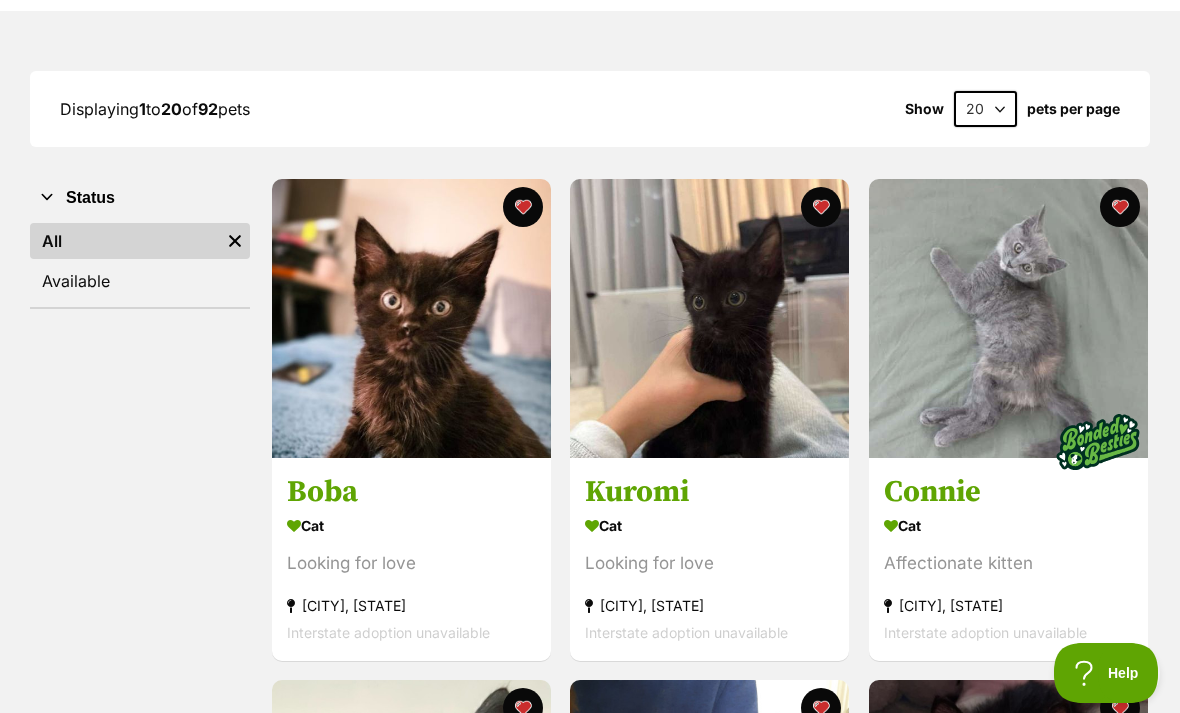 scroll, scrollTop: 0, scrollLeft: 0, axis: both 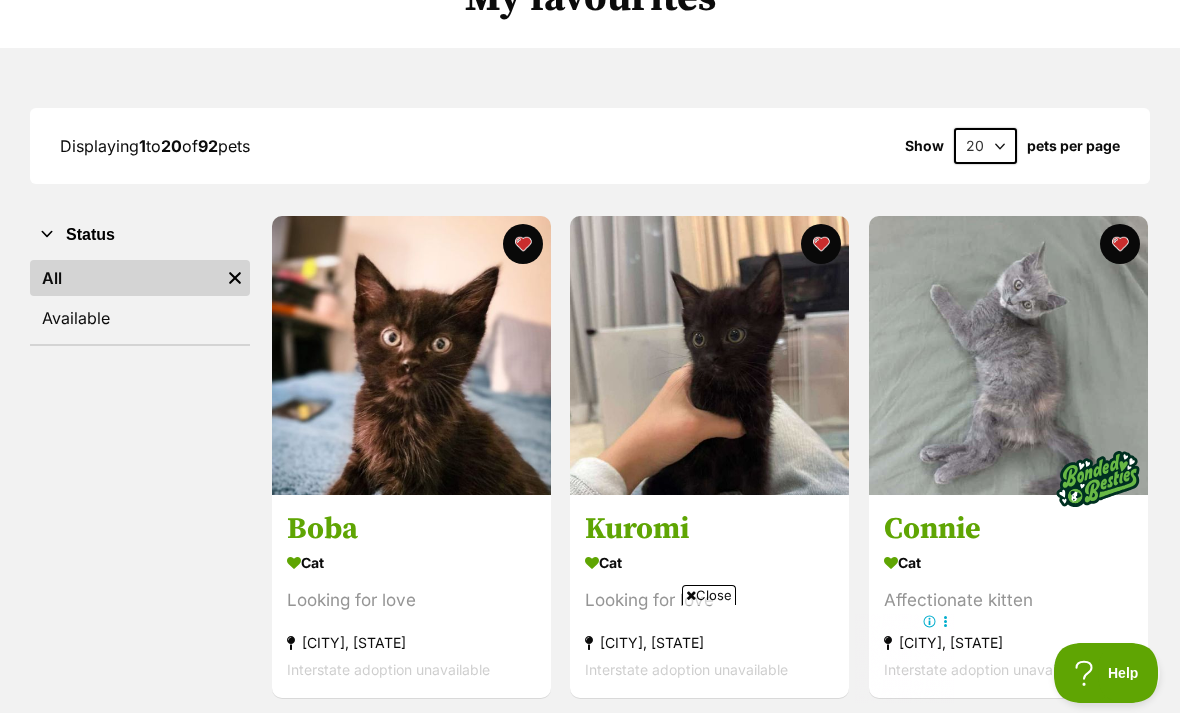 click at bounding box center [411, 355] 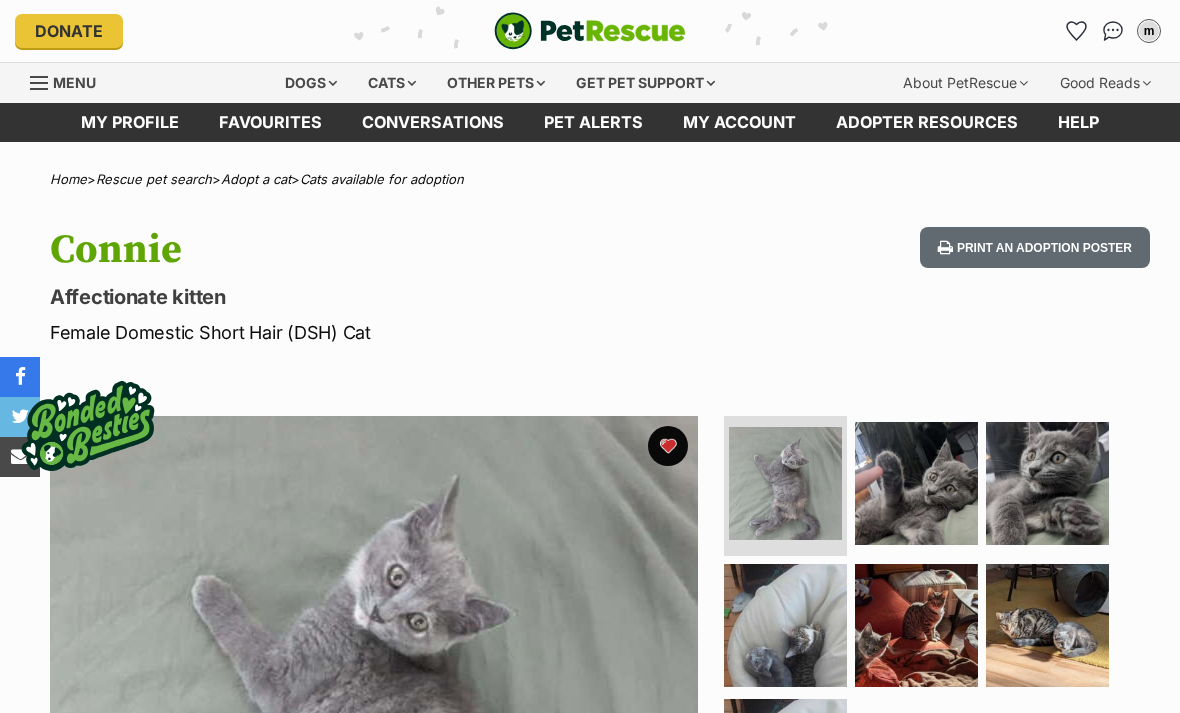 scroll, scrollTop: 0, scrollLeft: 0, axis: both 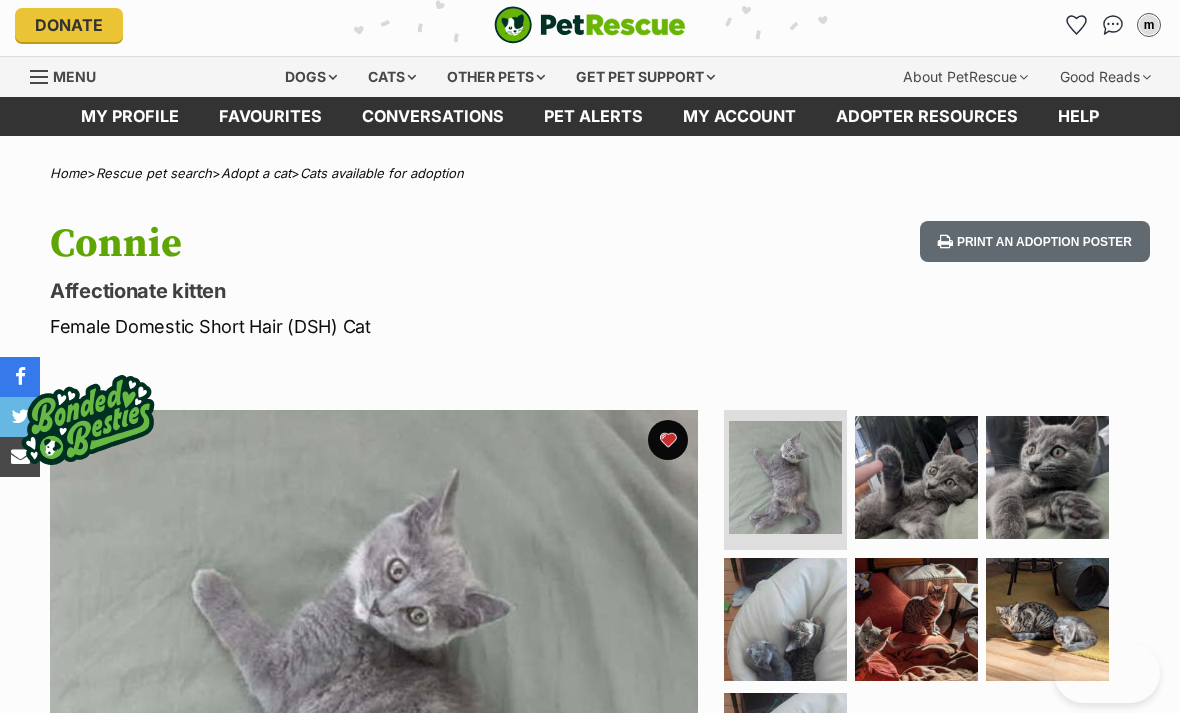 click at bounding box center (1047, 477) 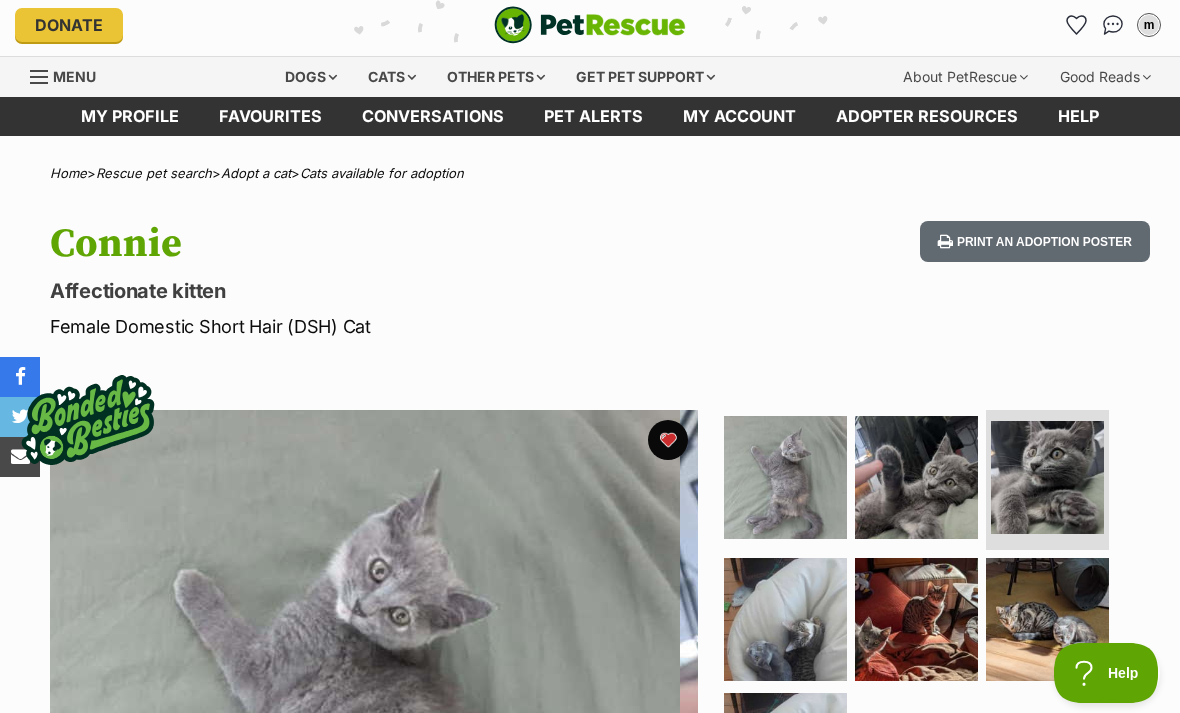 scroll, scrollTop: 0, scrollLeft: 0, axis: both 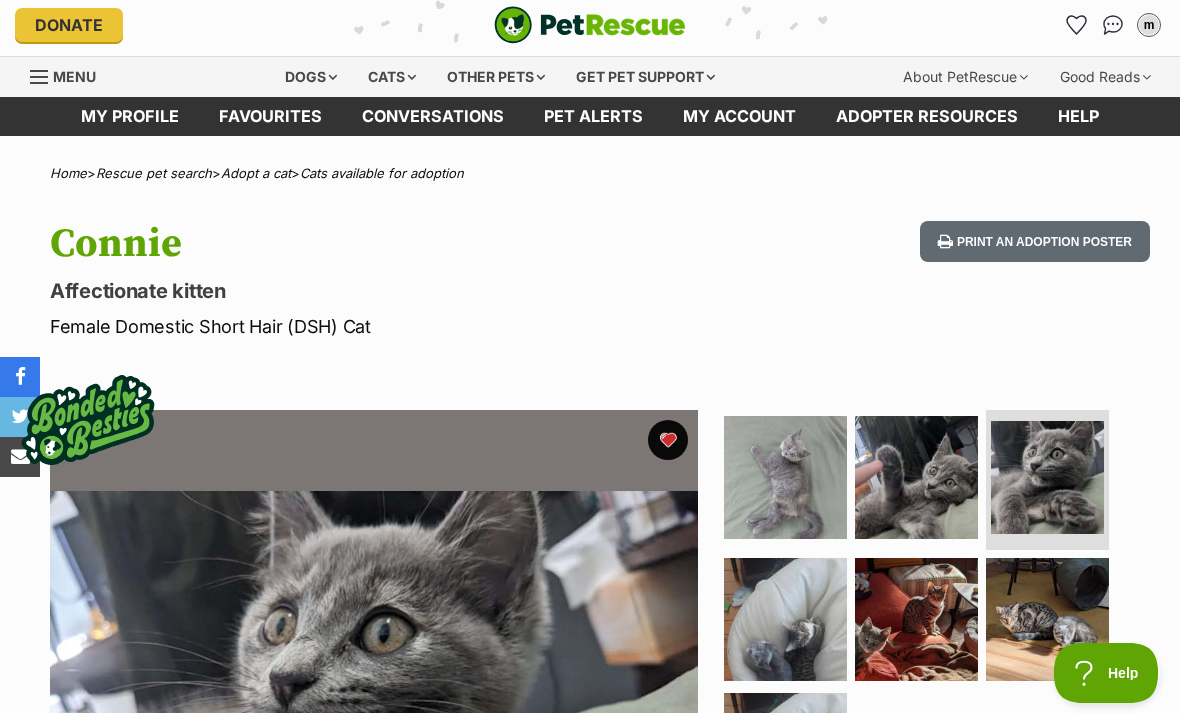 click at bounding box center (916, 477) 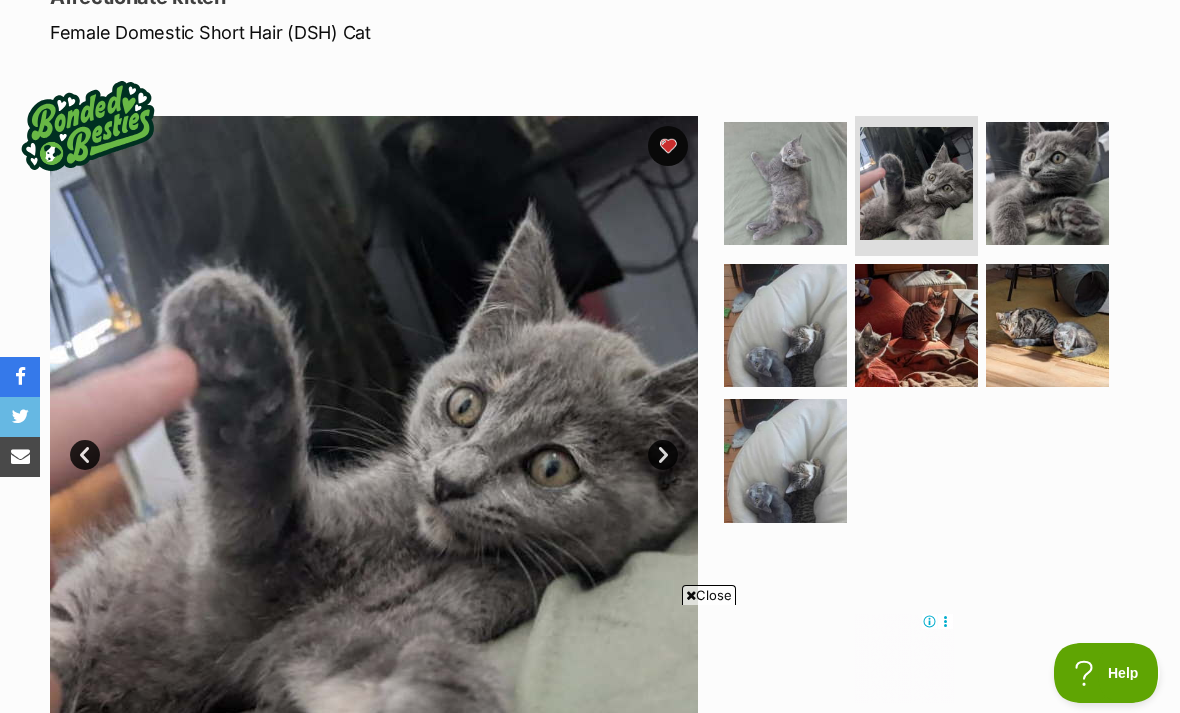 scroll, scrollTop: 266, scrollLeft: 0, axis: vertical 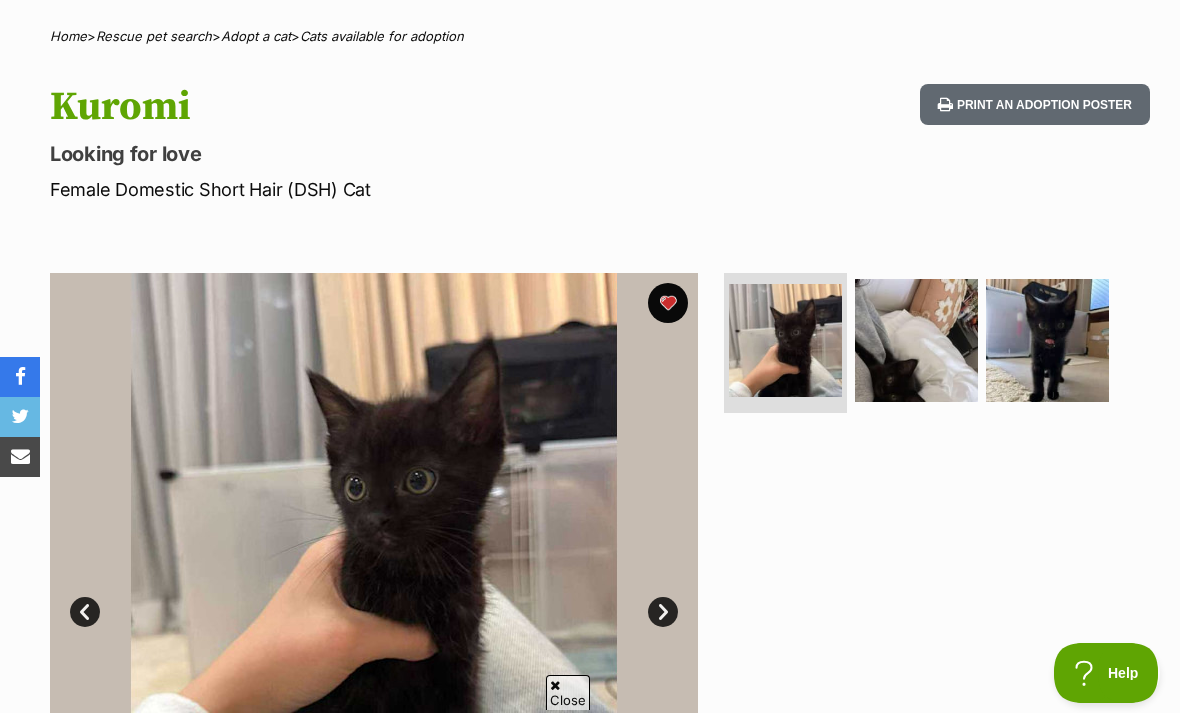 click at bounding box center (916, 340) 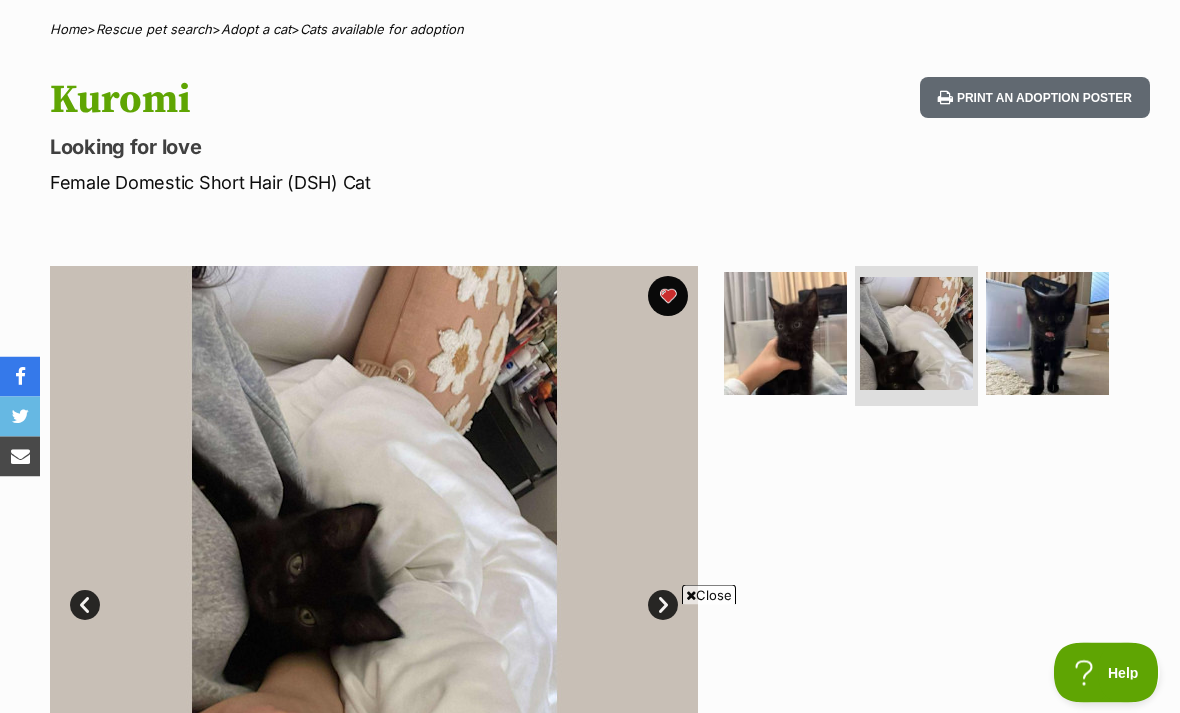 scroll, scrollTop: 150, scrollLeft: 0, axis: vertical 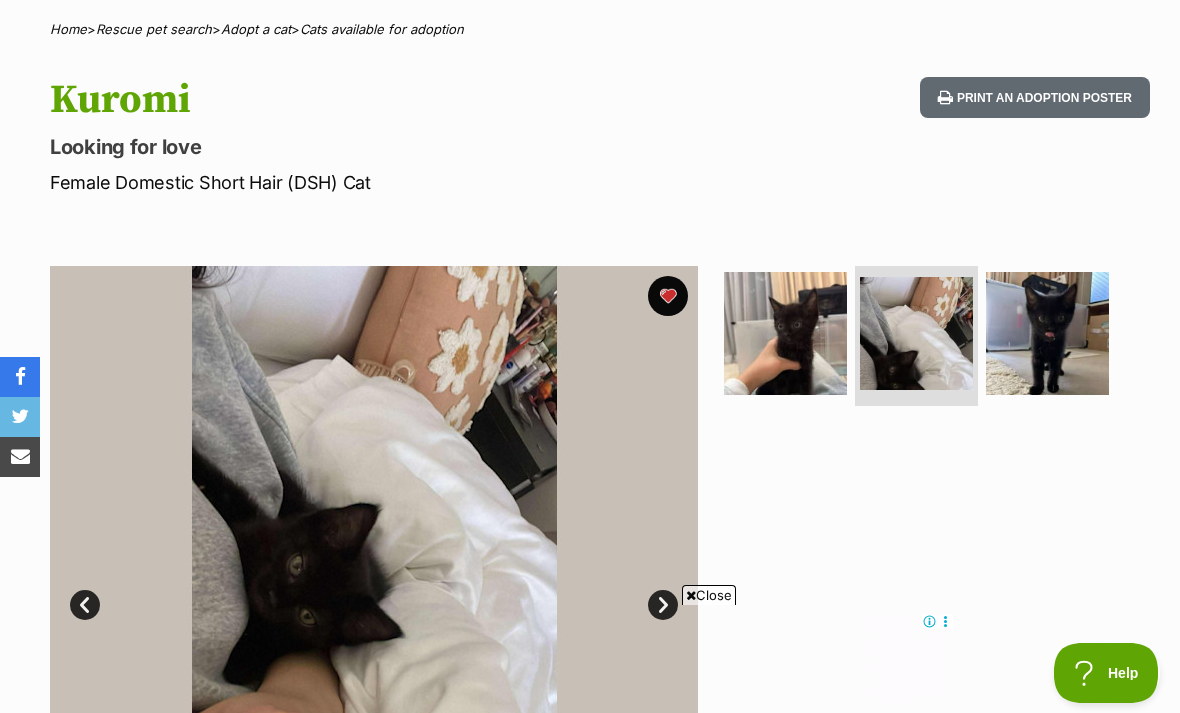 click at bounding box center (785, 333) 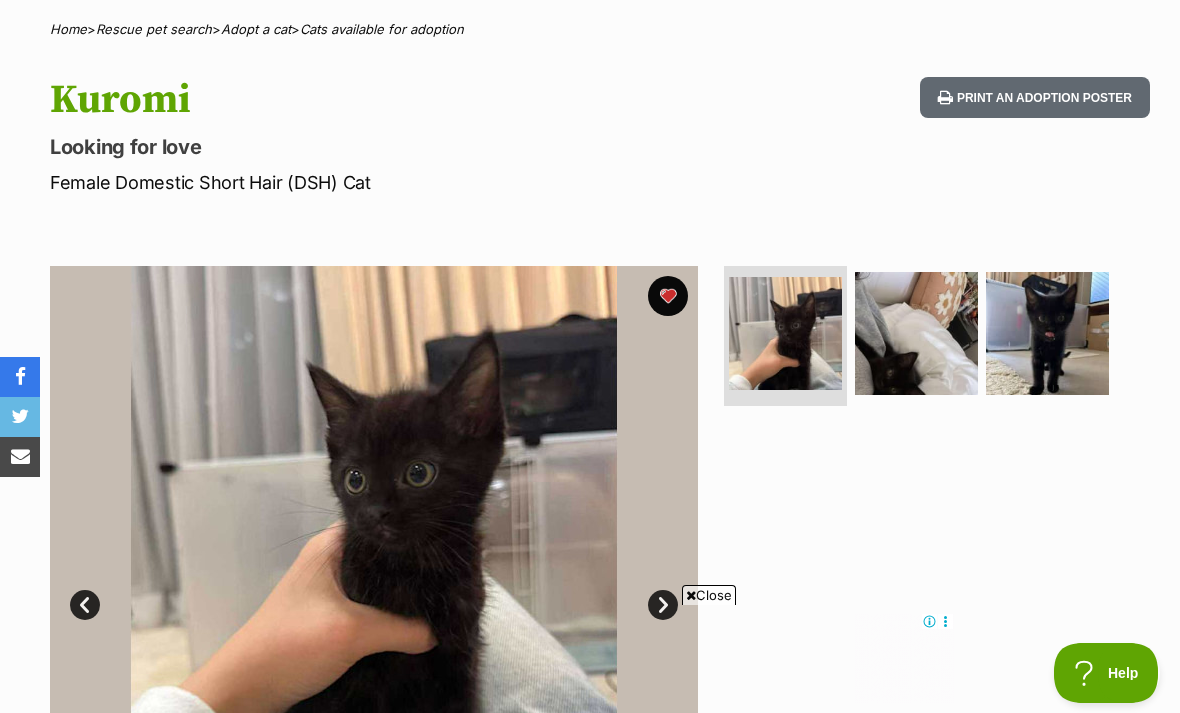 click at bounding box center (916, 333) 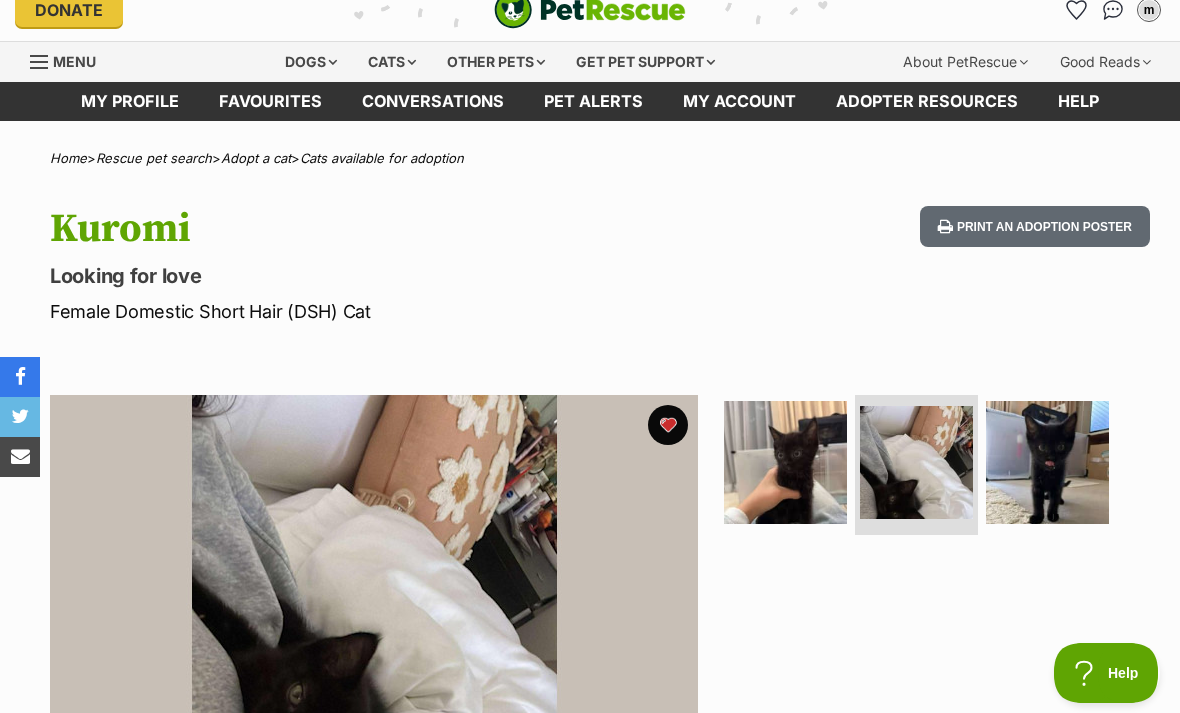 scroll, scrollTop: 0, scrollLeft: 0, axis: both 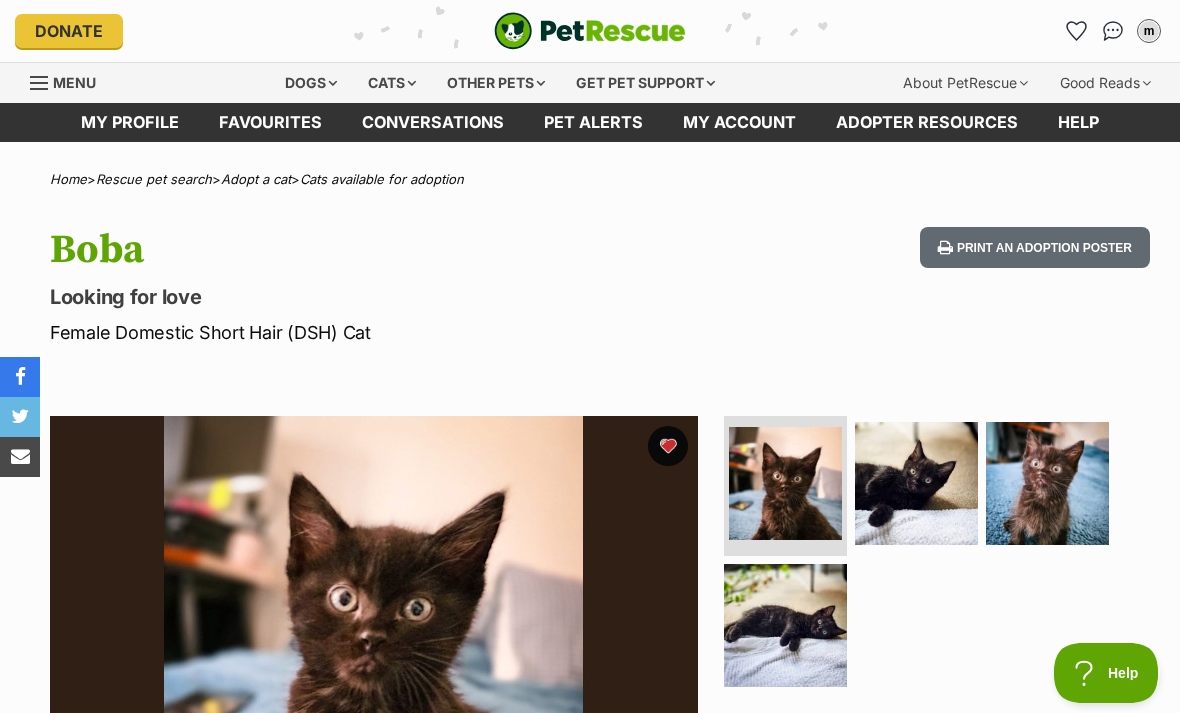 click at bounding box center [1047, 483] 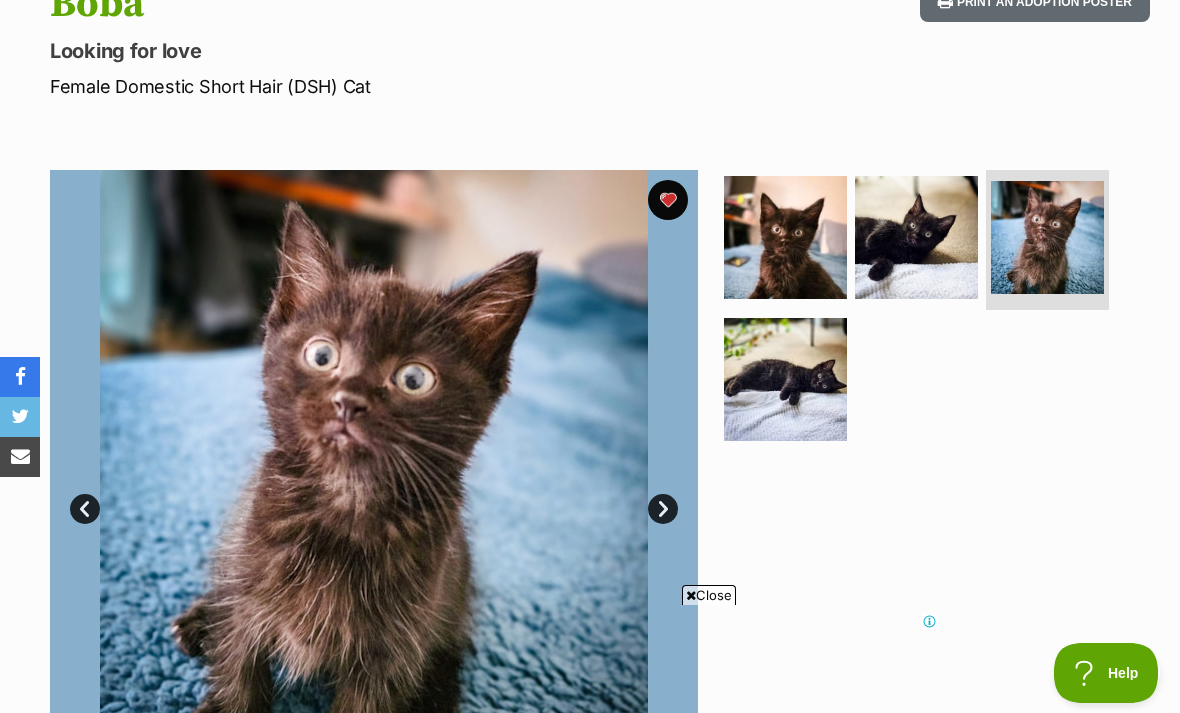 scroll, scrollTop: 0, scrollLeft: 0, axis: both 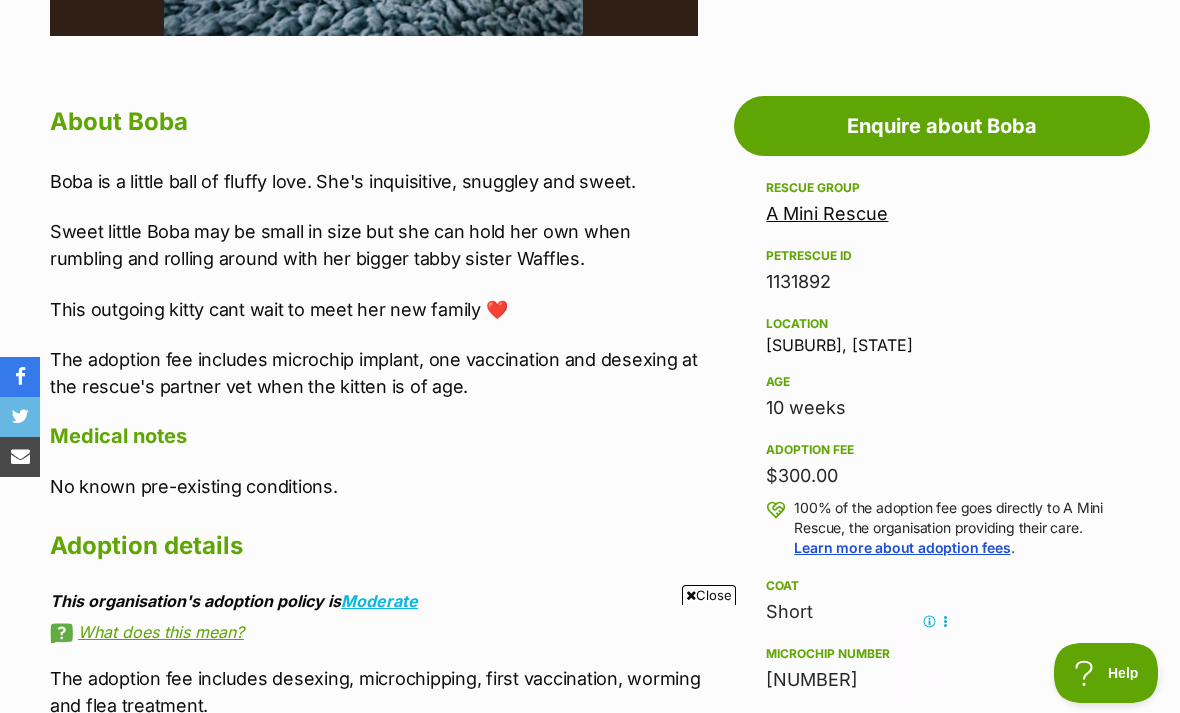click on "Enquire about Boba" at bounding box center [942, 126] 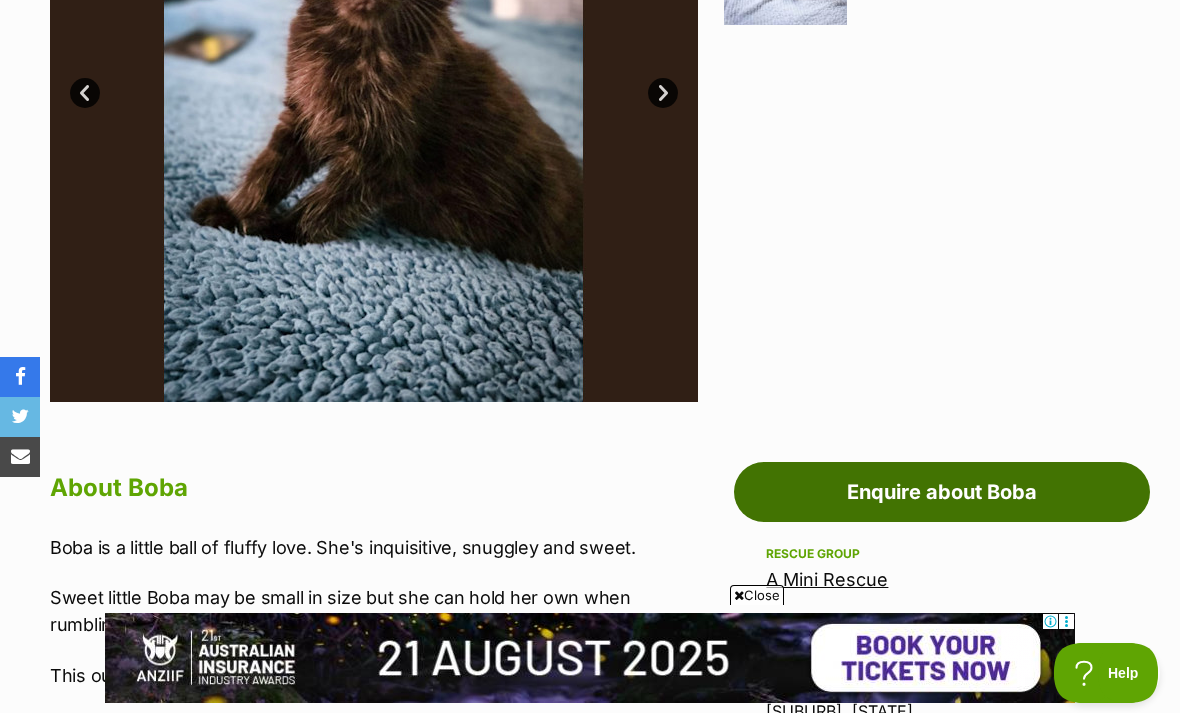 scroll, scrollTop: 617, scrollLeft: 0, axis: vertical 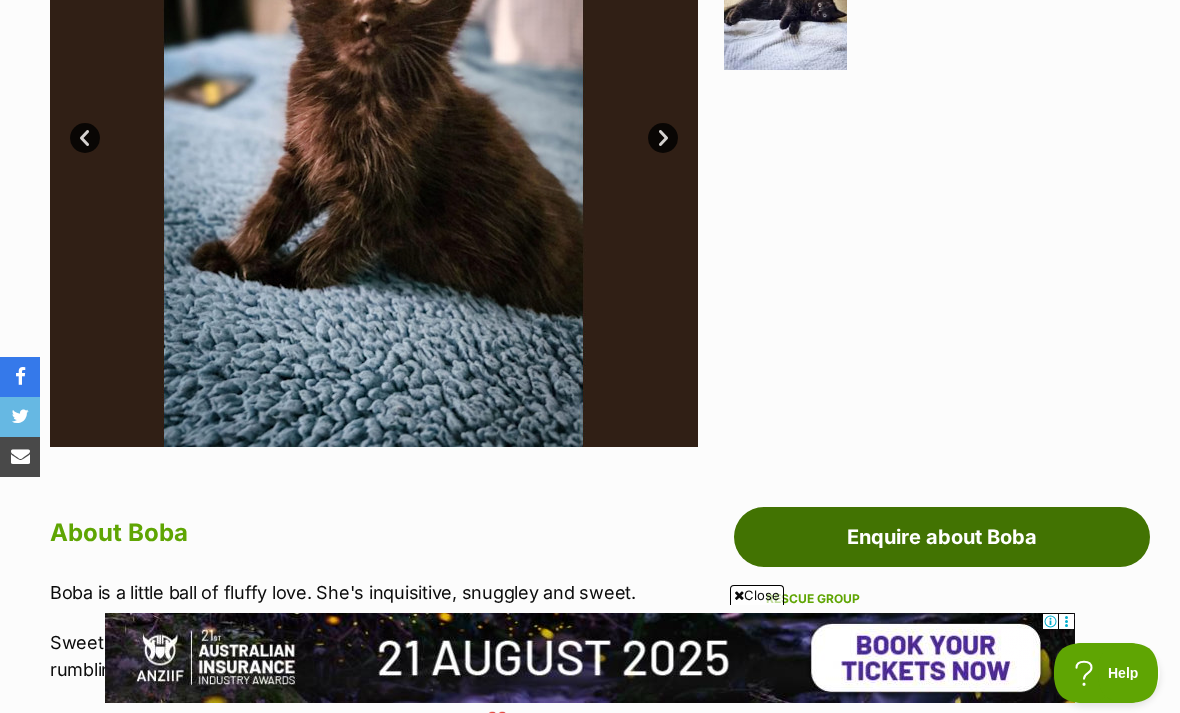 click on "Enquire about Boba" at bounding box center [942, 537] 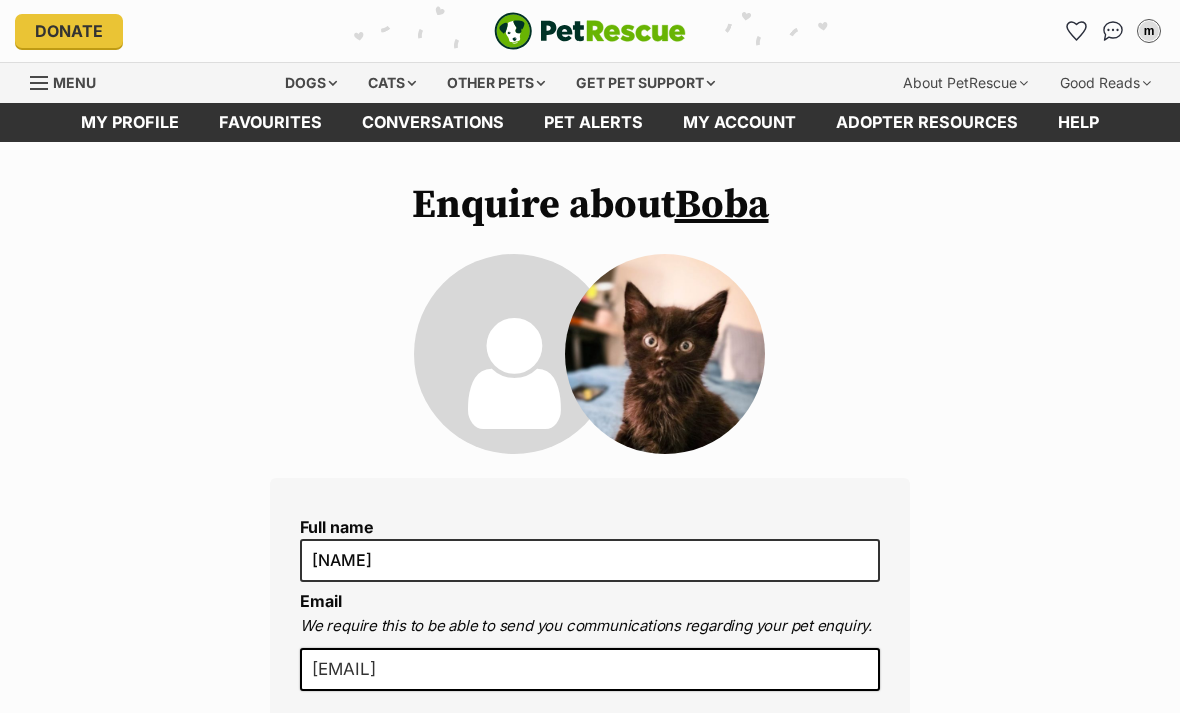 scroll, scrollTop: 0, scrollLeft: 0, axis: both 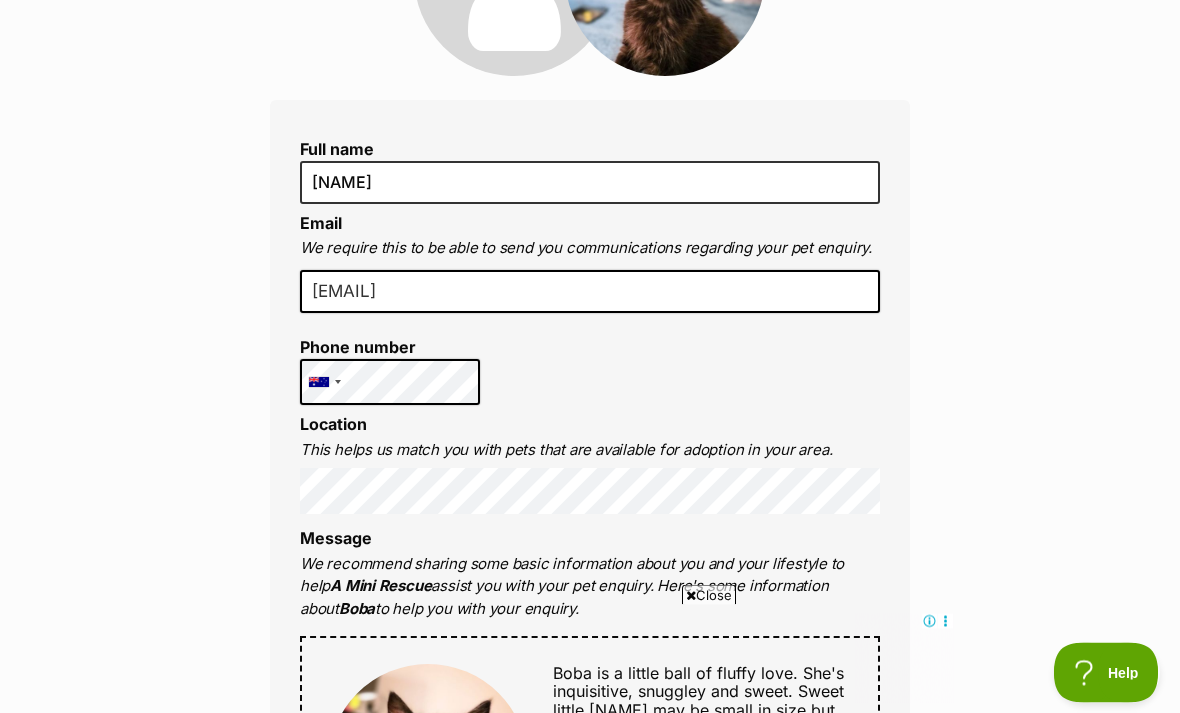 click on "msant63@eq.edu.au" at bounding box center [590, 293] 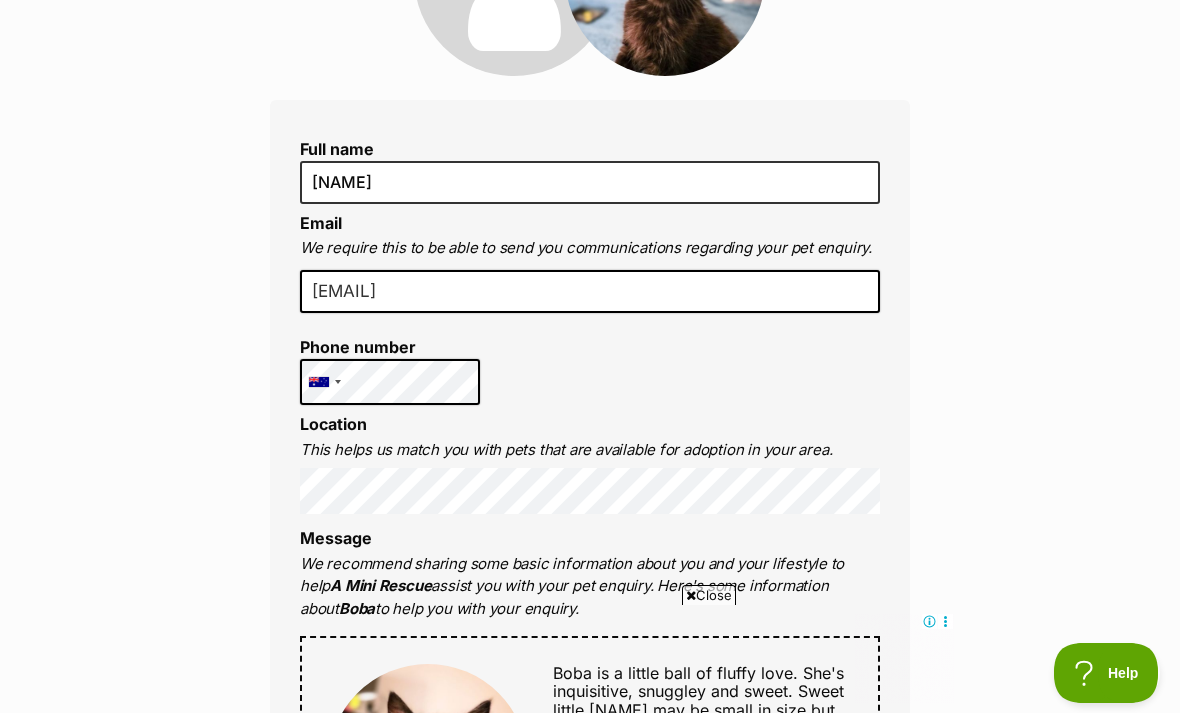 scroll, scrollTop: 0, scrollLeft: 0, axis: both 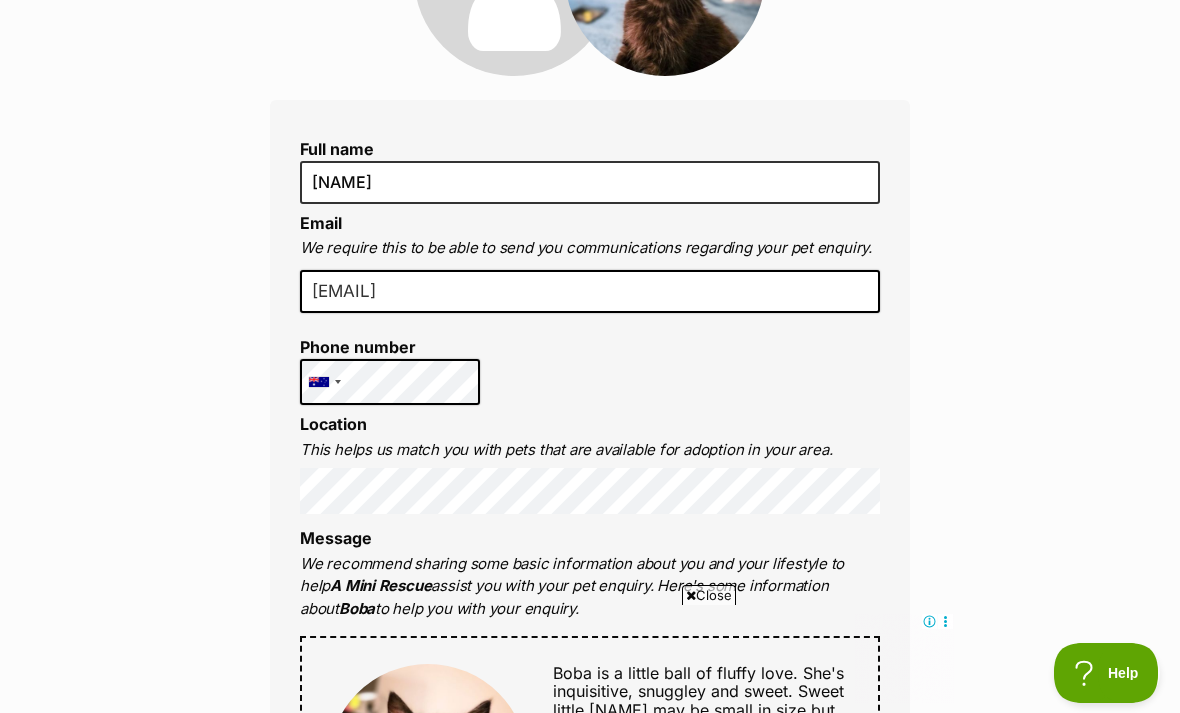 type on "dasantucci@gmail.com" 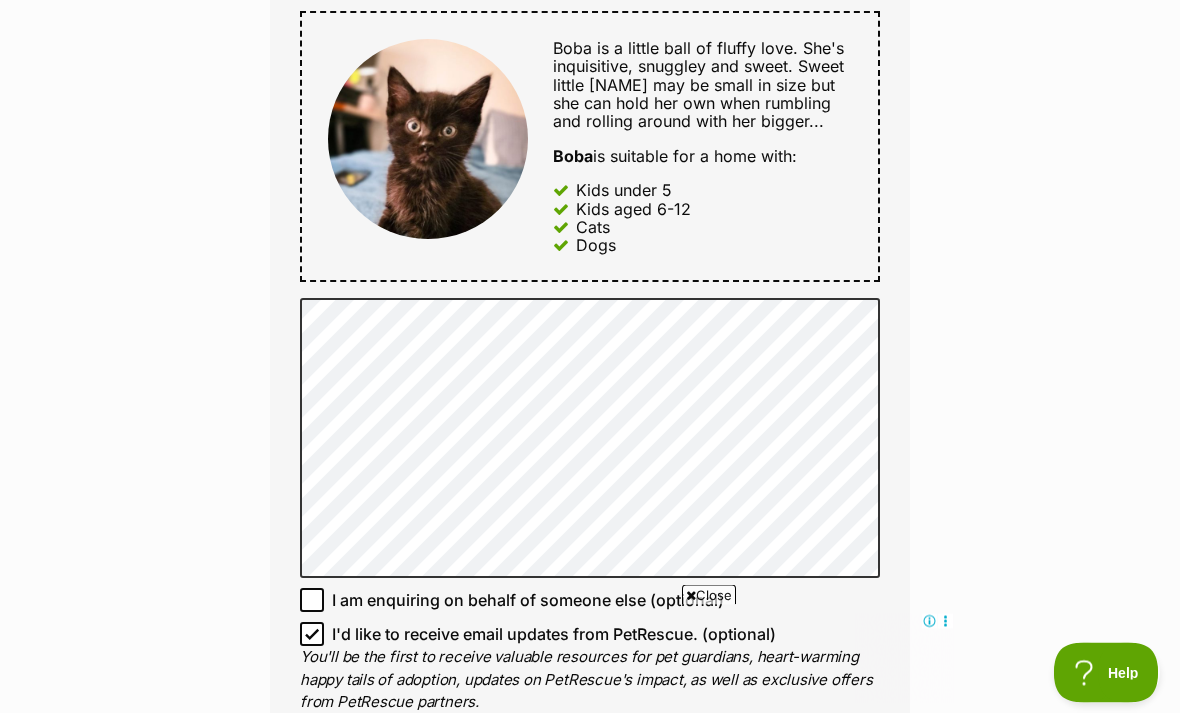 scroll, scrollTop: 1003, scrollLeft: 0, axis: vertical 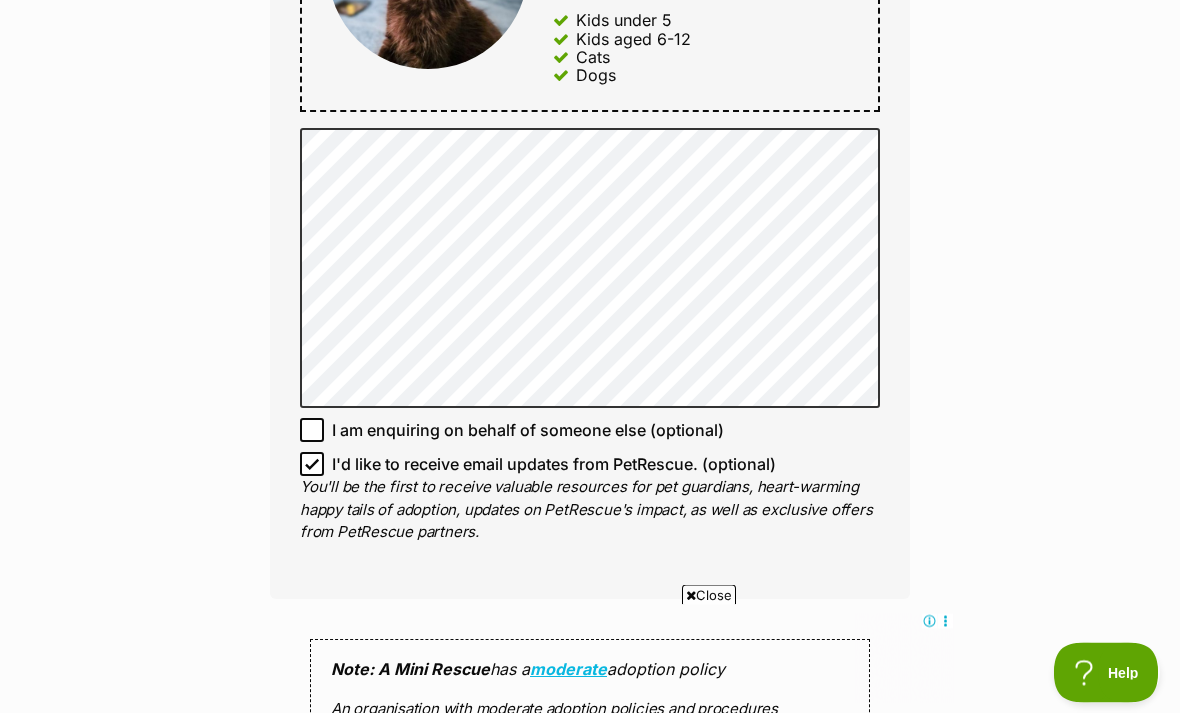 click on "Enquire about  Boba
Full name mikaela
Email
We require this to be able to send you communications regarding your pet enquiry.
dasantucci@gmail.com
Phone number United States +1 United Kingdom +44 Afghanistan (‫افغانستان‬‎) +93 Albania (Shqipëri) +355 Algeria (‫الجزائر‬‎) +213 American Samoa +1684 Andorra +376 Angola +244 Anguilla +1264 Antigua and Barbuda +1268 Argentina +54 Armenia (Հայաստան) +374 Aruba +297 Australia +61 Austria (Österreich) +43 Azerbaijan (Azərbaycan) +994 Bahamas +1242 Bahrain (‫البحرين‬‎) +973 Bangladesh (বাংলাদেশ) +880 Barbados +1246 Belarus (Беларусь) +375 Belgium (België) +32 Belize +501 Benin (Bénin) +229 Bermuda +1441 Bhutan (འབྲུག) +975 Bolivia +591 Bosnia and Herzegovina (Босна и Херцеговина) +387 Botswana +267 Brazil (Brasil) +55 British Indian Ocean Territory +246 British Virgin Islands +1284 Brunei +673 Bulgaria (България)" at bounding box center (590, 168) 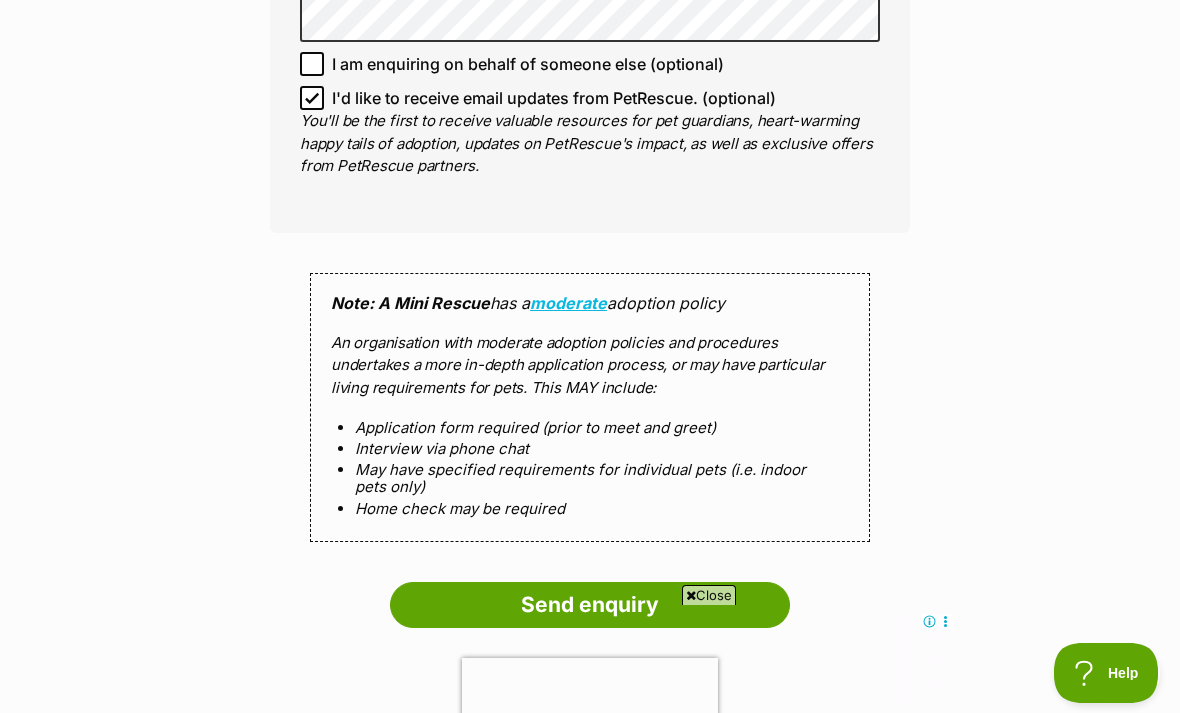 scroll, scrollTop: 1784, scrollLeft: 0, axis: vertical 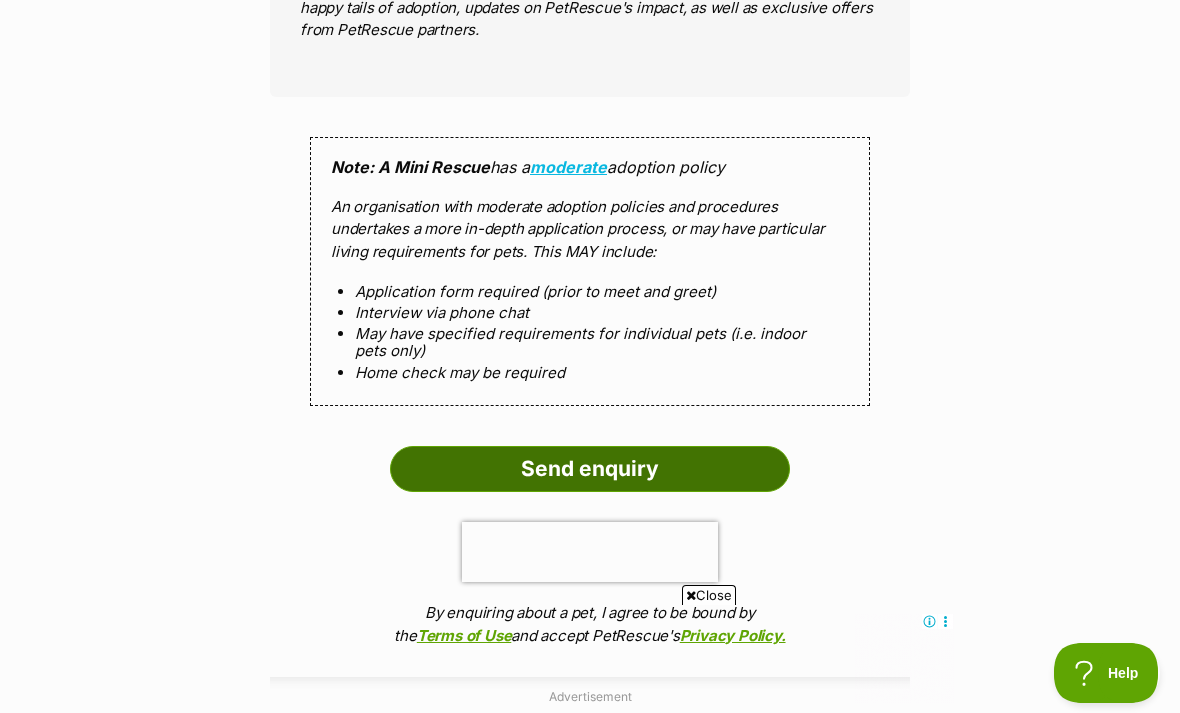 click on "Send enquiry" at bounding box center (590, 469) 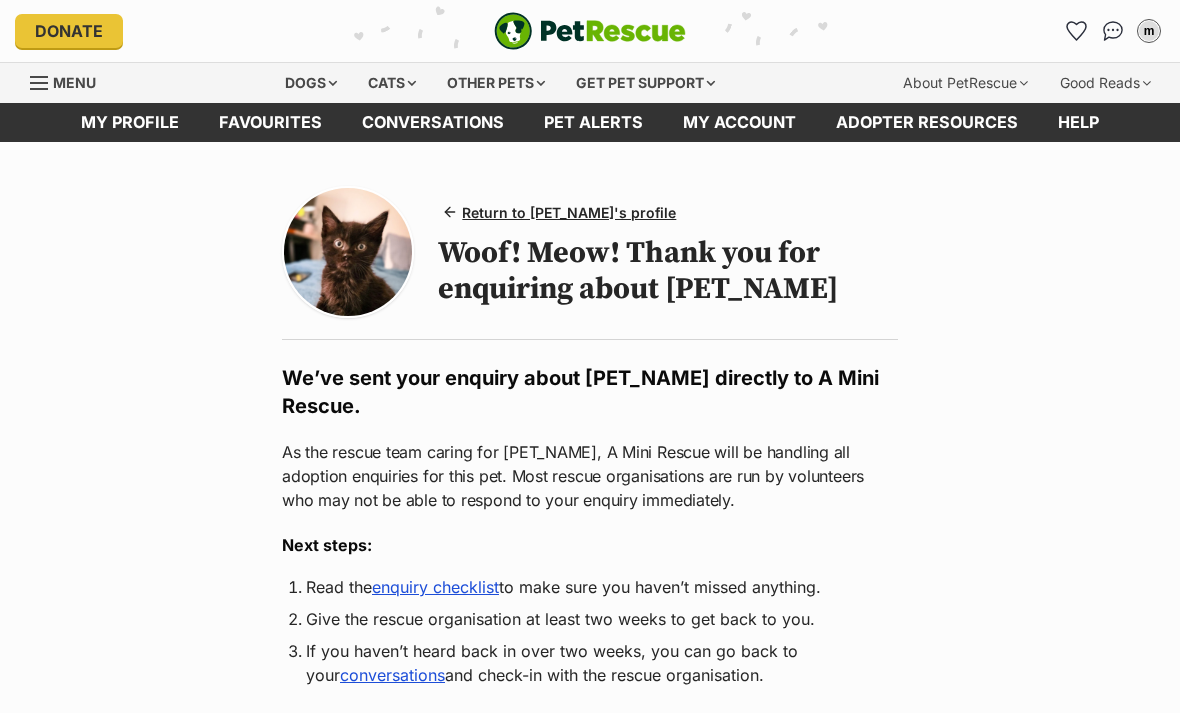 scroll, scrollTop: 0, scrollLeft: 0, axis: both 